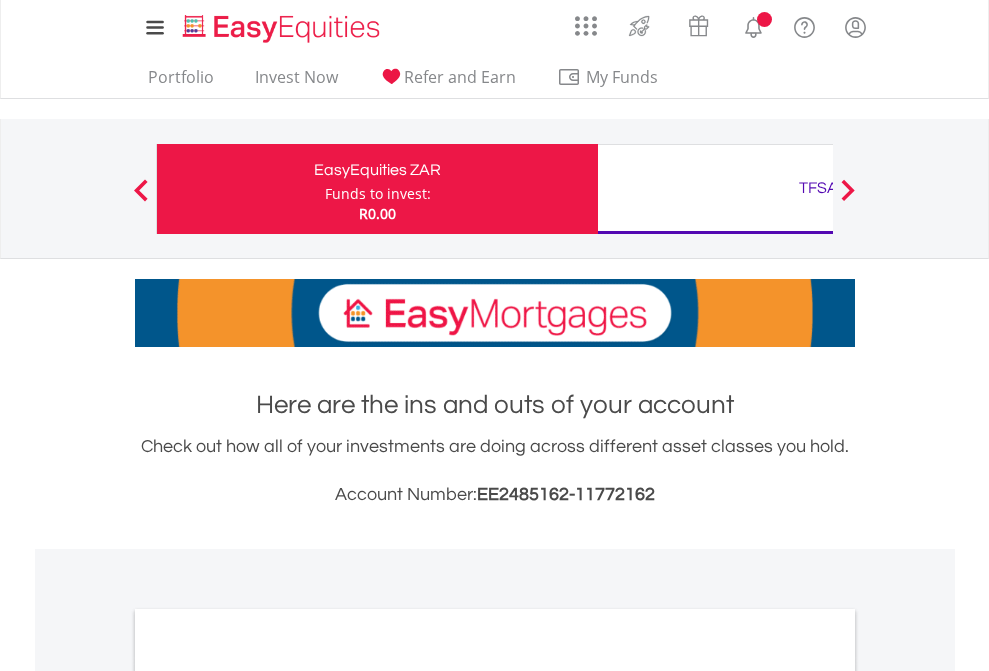 scroll, scrollTop: 0, scrollLeft: 0, axis: both 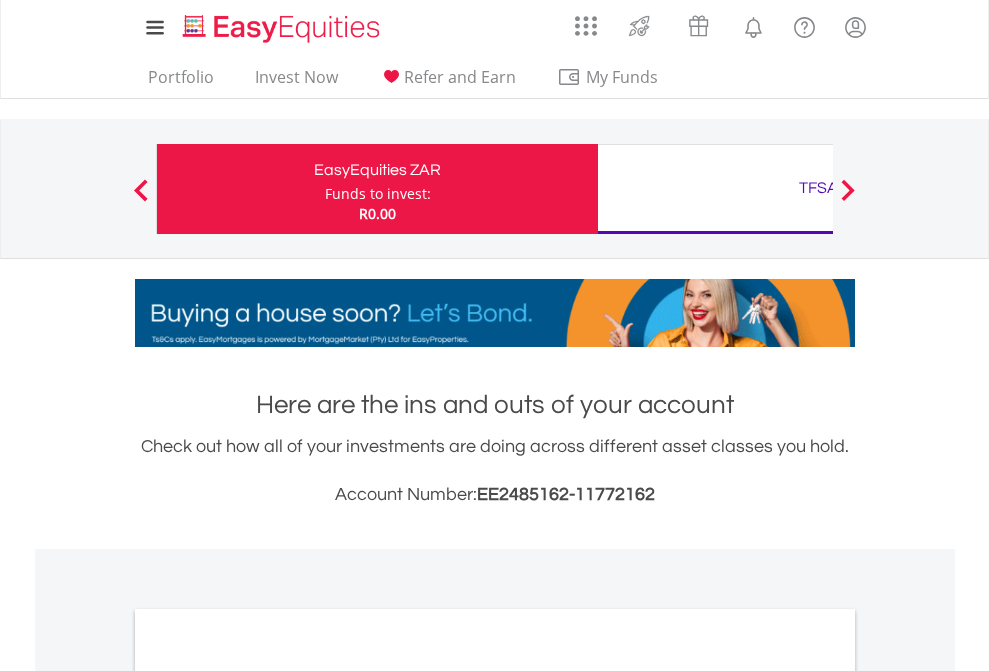 click on "Funds to invest:" at bounding box center (378, 194) 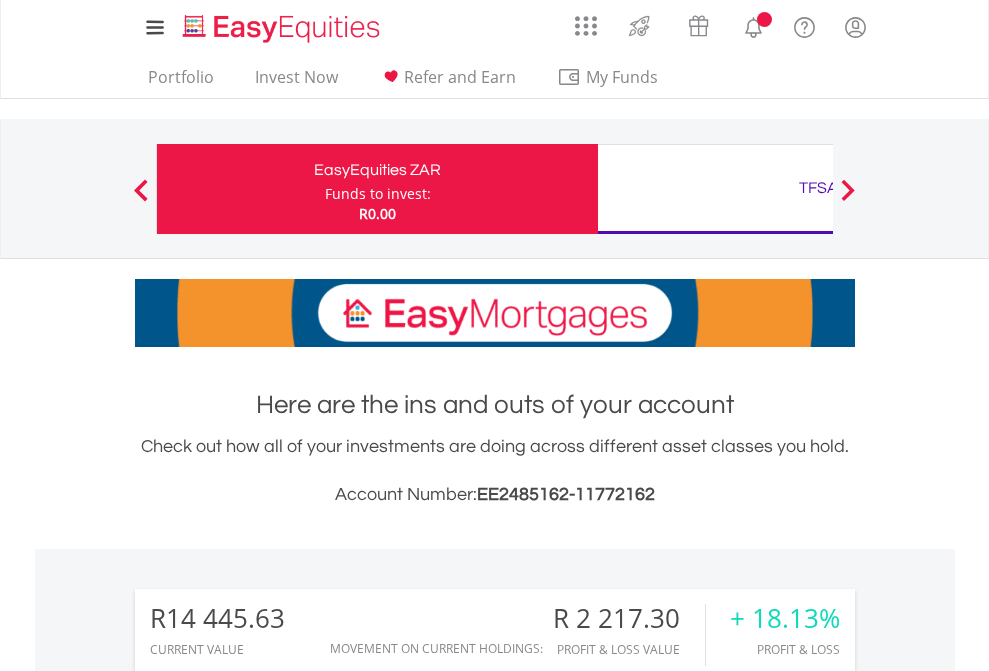 scroll, scrollTop: 0, scrollLeft: 0, axis: both 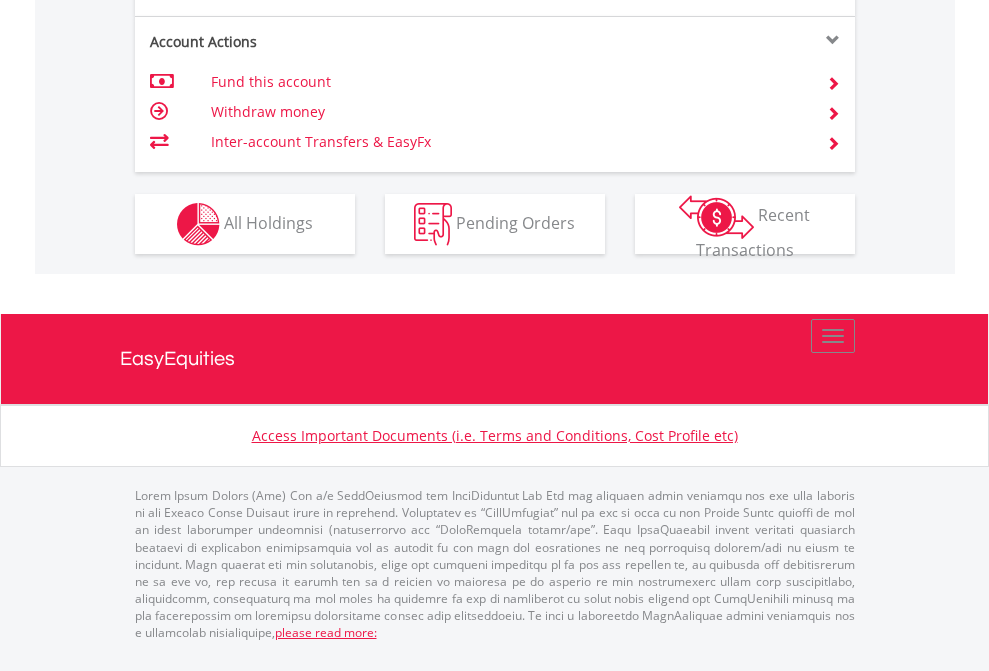 click on "Investment types" at bounding box center (706, -337) 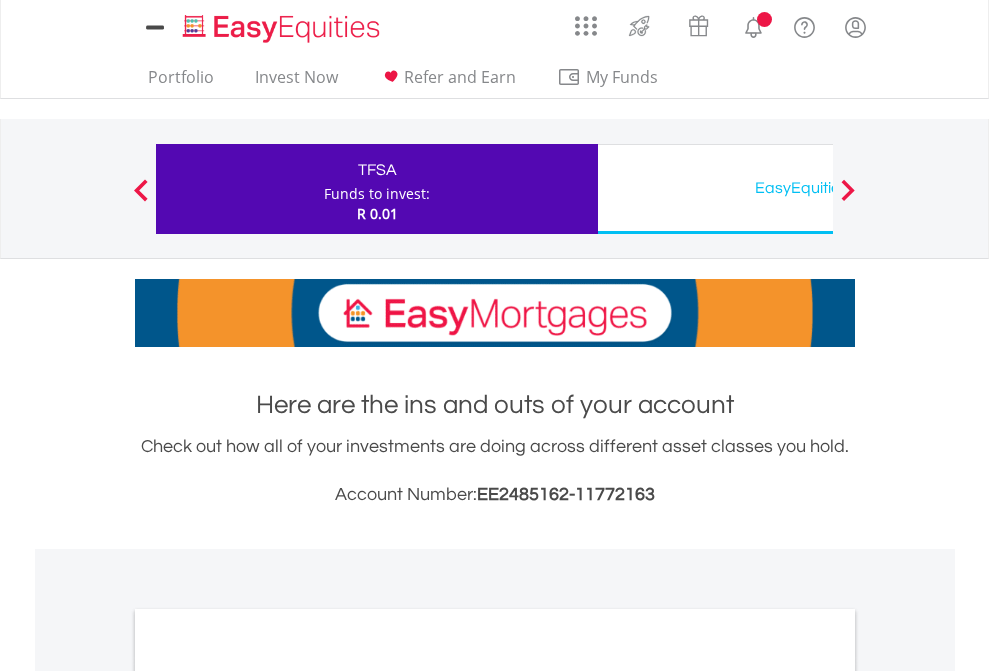 scroll, scrollTop: 0, scrollLeft: 0, axis: both 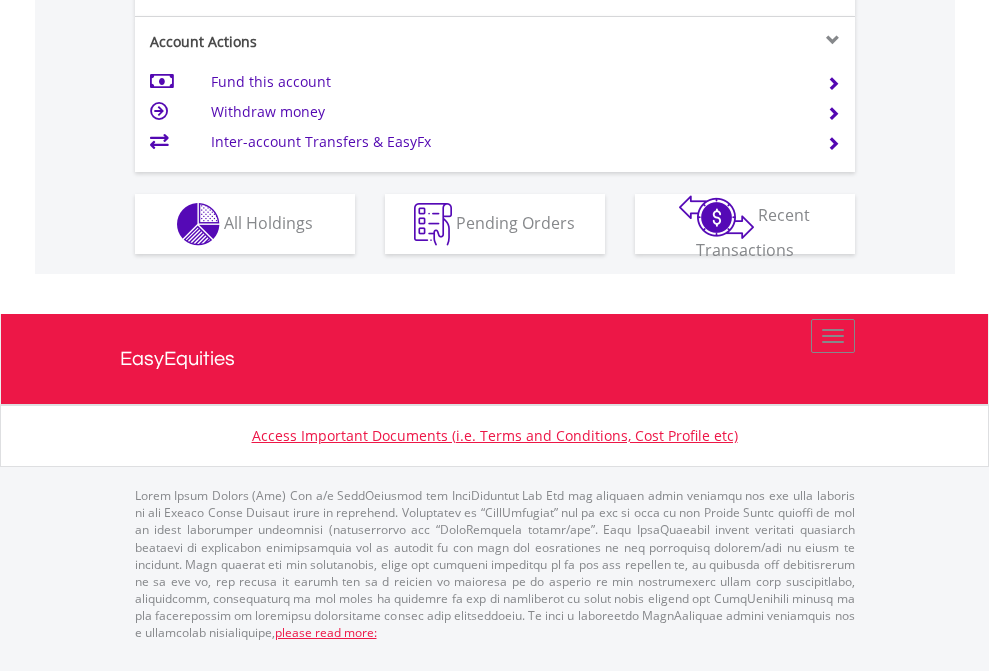 click on "Investment types" at bounding box center [706, -337] 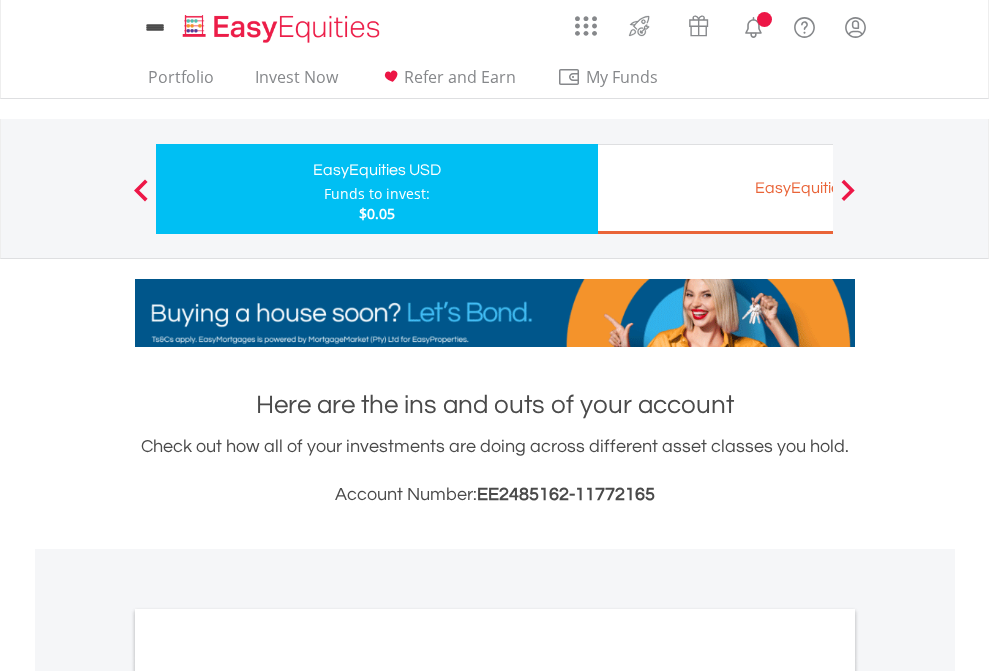 scroll, scrollTop: 0, scrollLeft: 0, axis: both 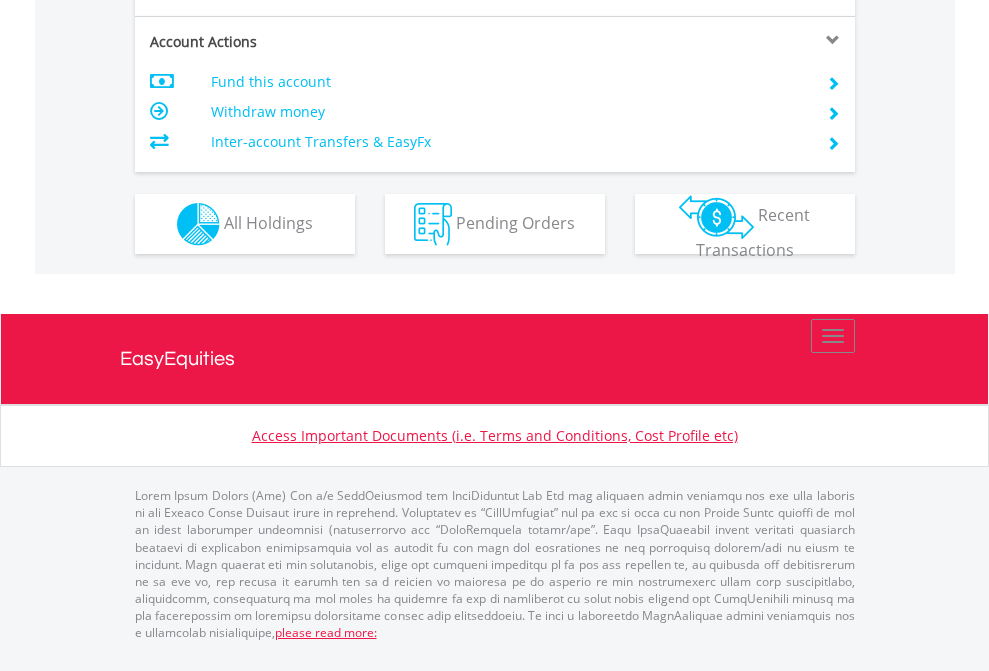 click on "Investment types" at bounding box center [706, -337] 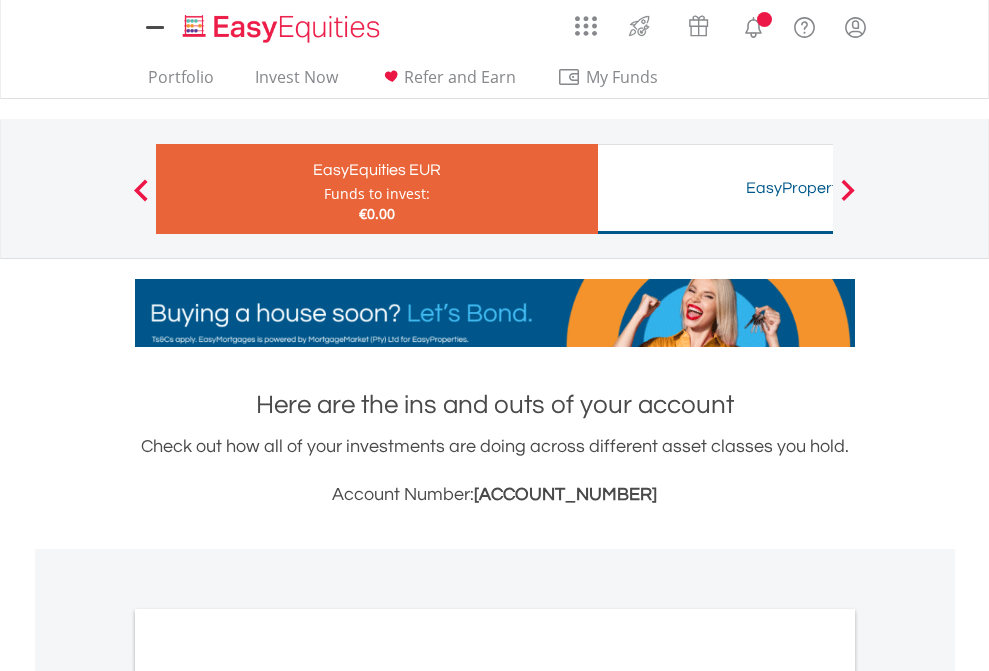 scroll, scrollTop: 0, scrollLeft: 0, axis: both 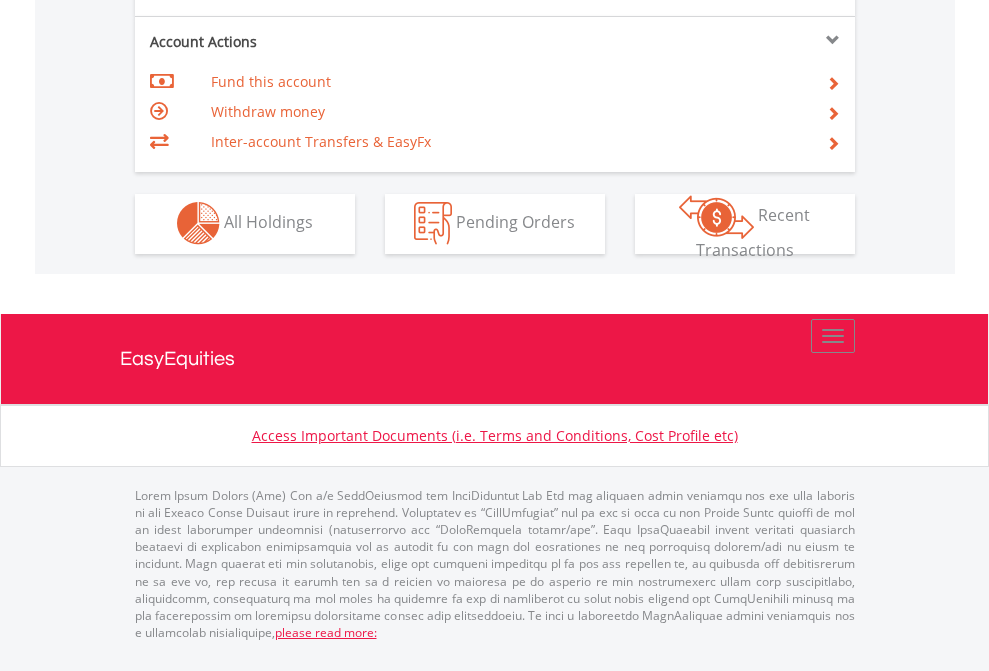 click on "Investment types" at bounding box center [706, -353] 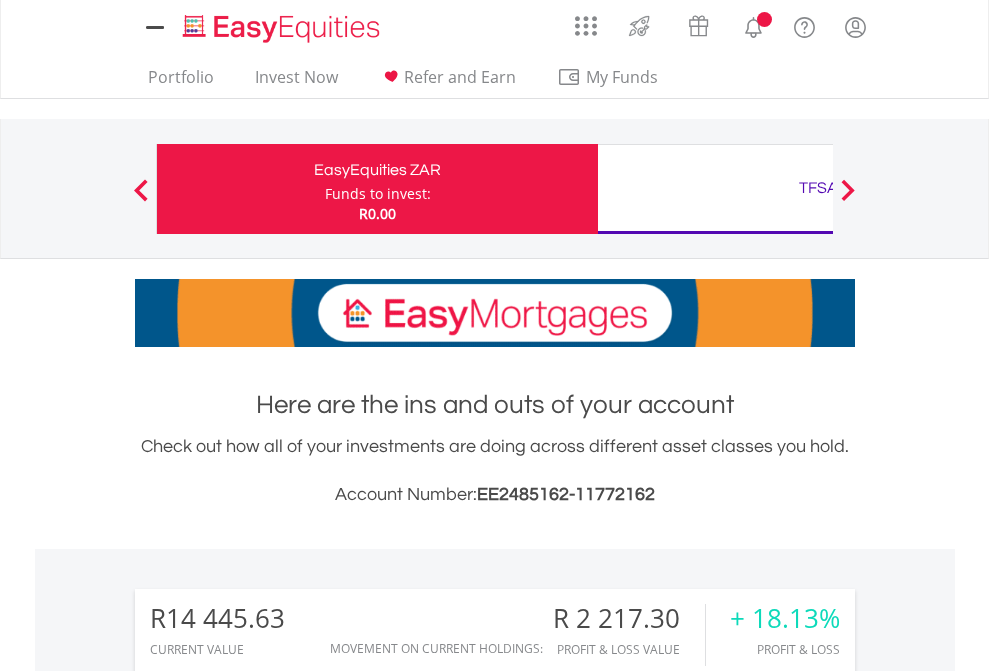 scroll, scrollTop: 0, scrollLeft: 0, axis: both 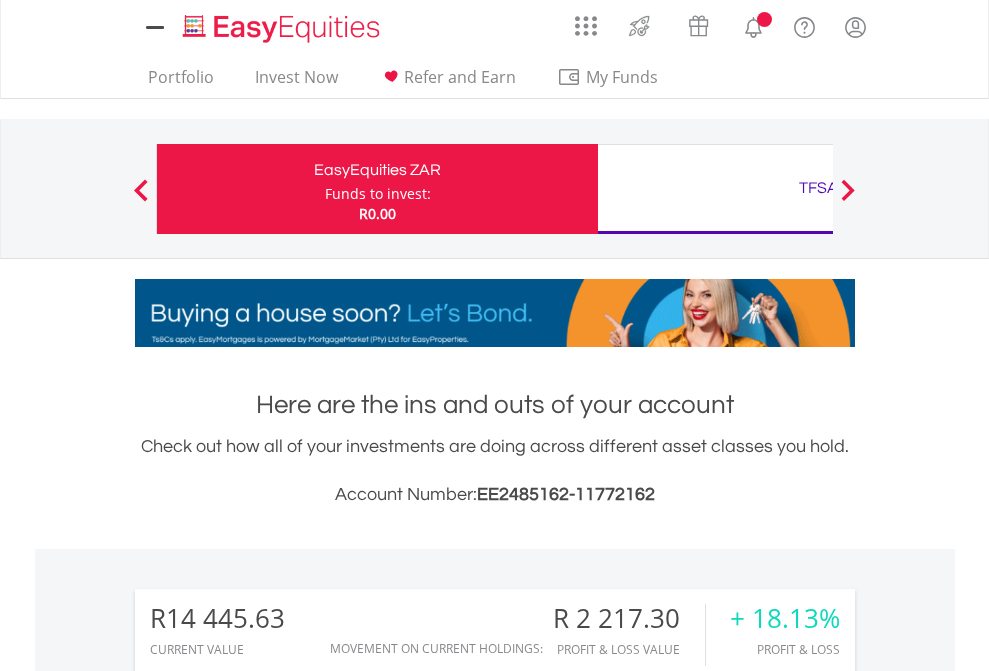 click on "All Holdings" at bounding box center [268, 1506] 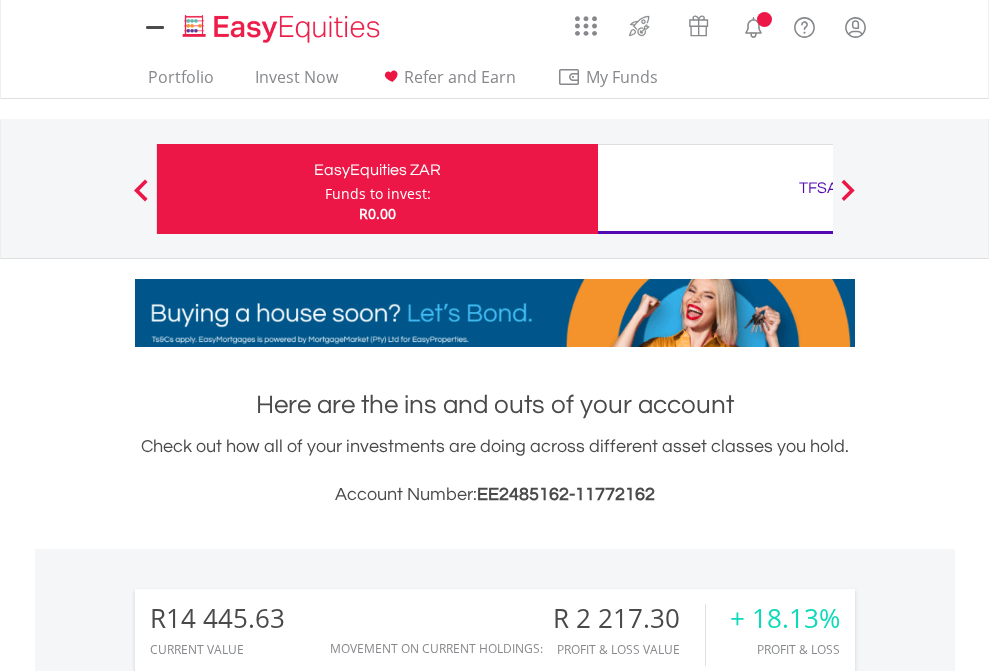 scroll, scrollTop: 1533, scrollLeft: 0, axis: vertical 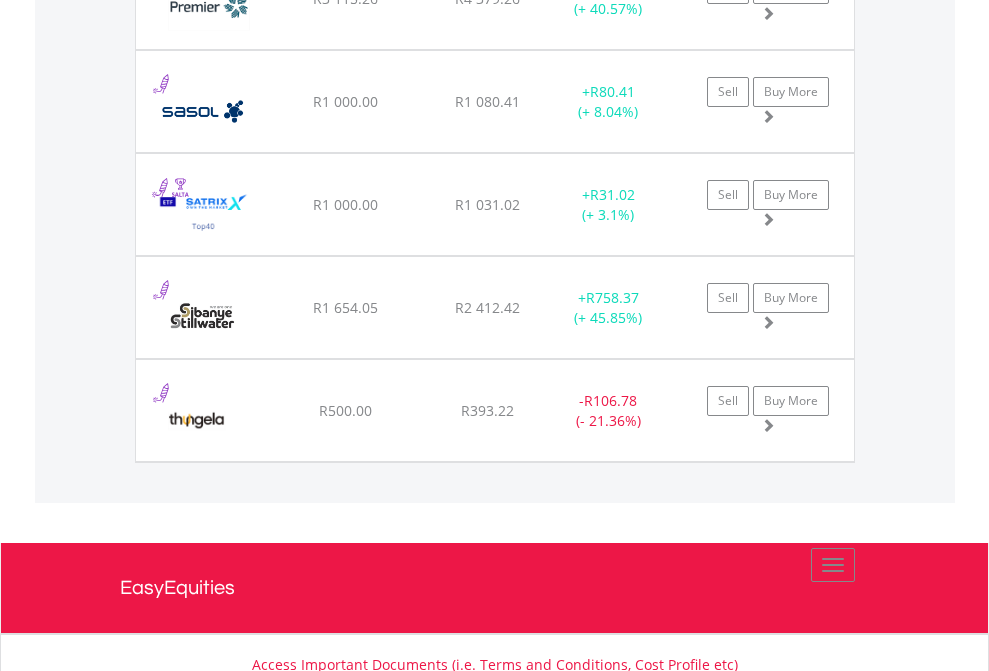click on "TFSA" at bounding box center (818, -2076) 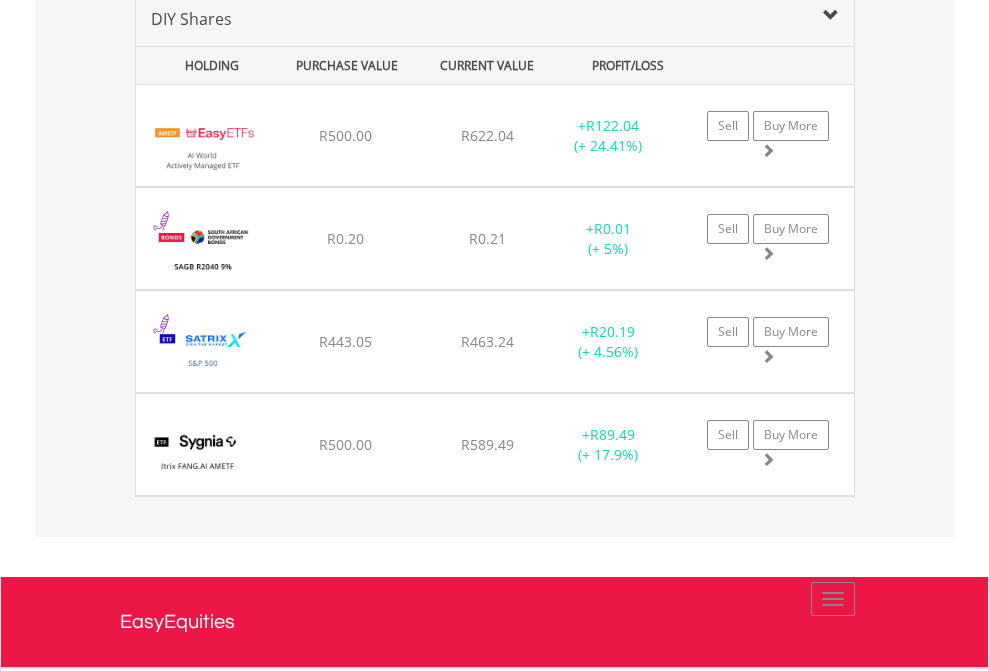 scroll, scrollTop: 1933, scrollLeft: 0, axis: vertical 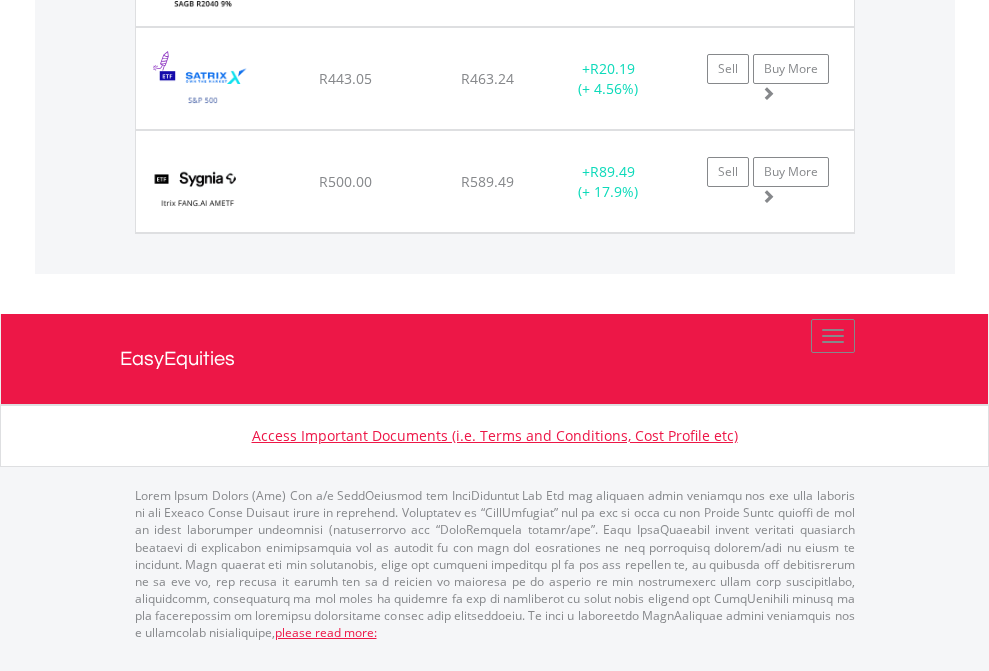 click on "EasyEquities USD" at bounding box center [818, -1277] 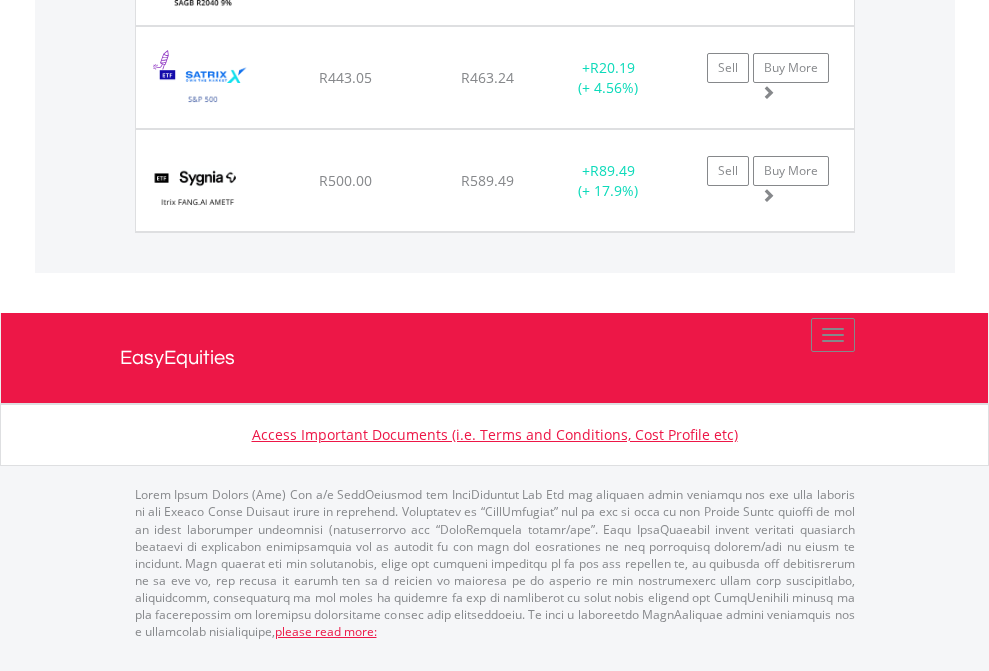 scroll, scrollTop: 144, scrollLeft: 0, axis: vertical 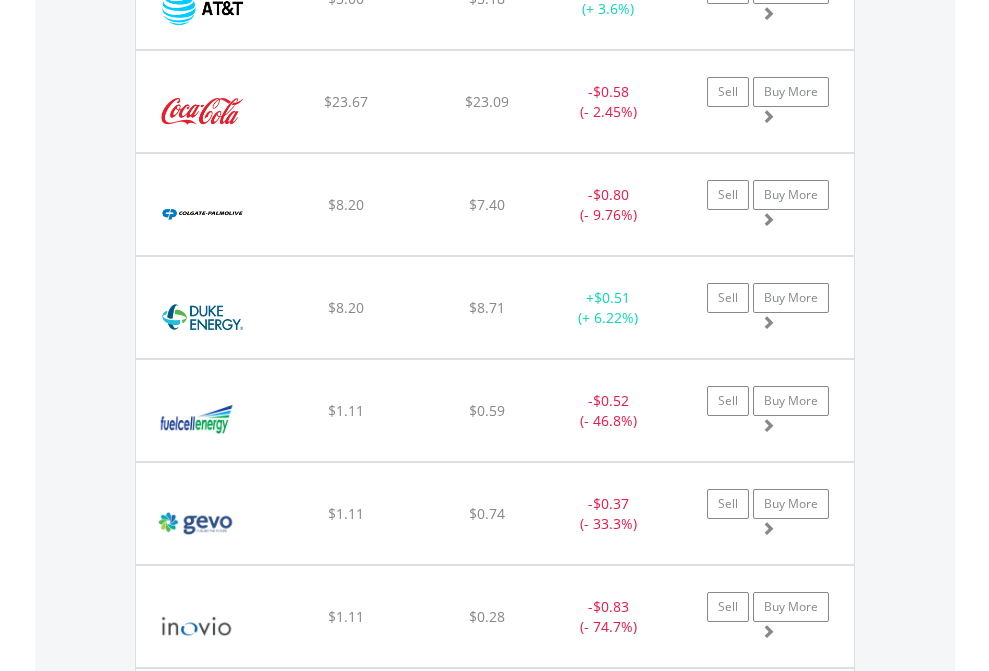 click on "EasyEquities EUR" at bounding box center [818, -2076] 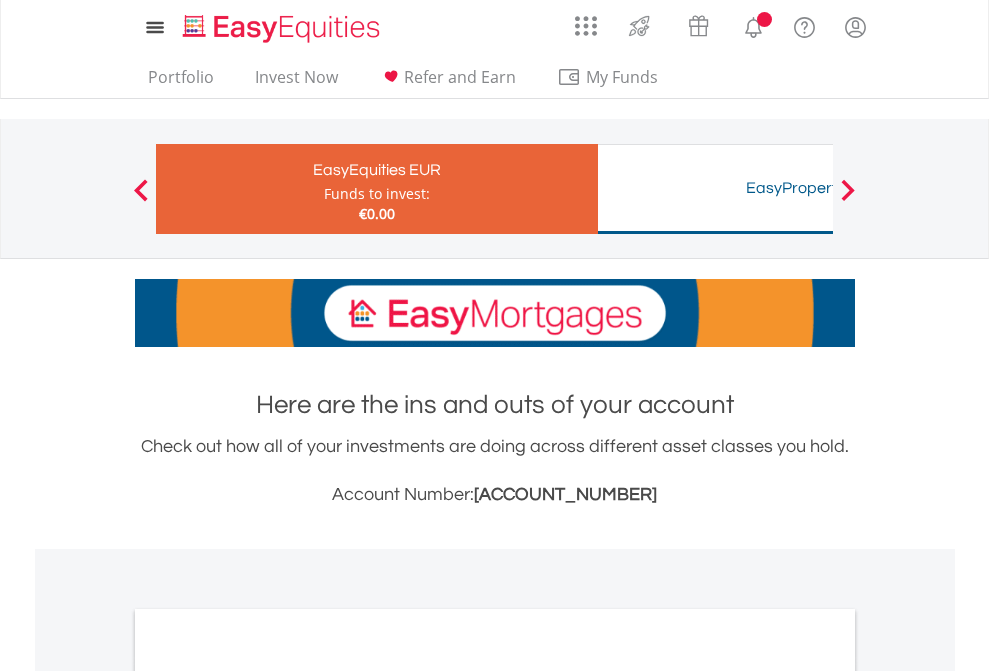 scroll, scrollTop: 1202, scrollLeft: 0, axis: vertical 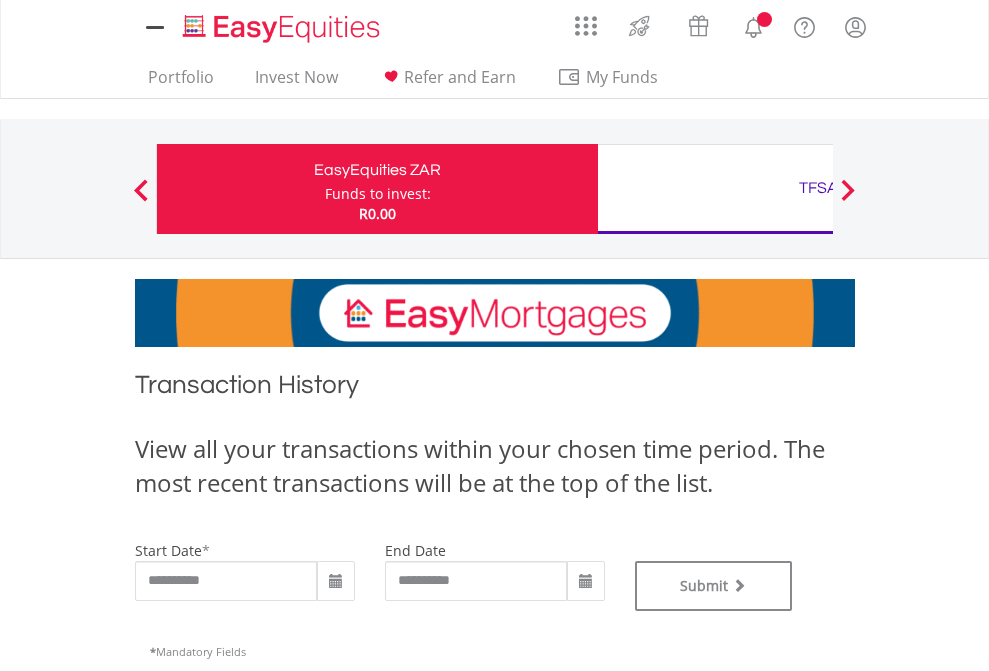 type on "**********" 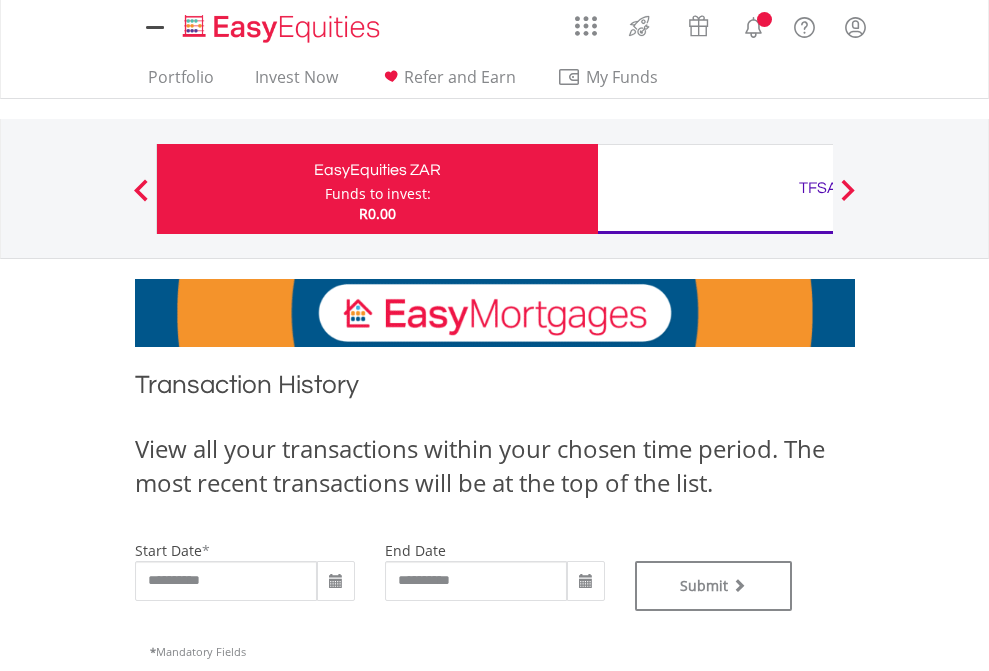 scroll, scrollTop: 0, scrollLeft: 0, axis: both 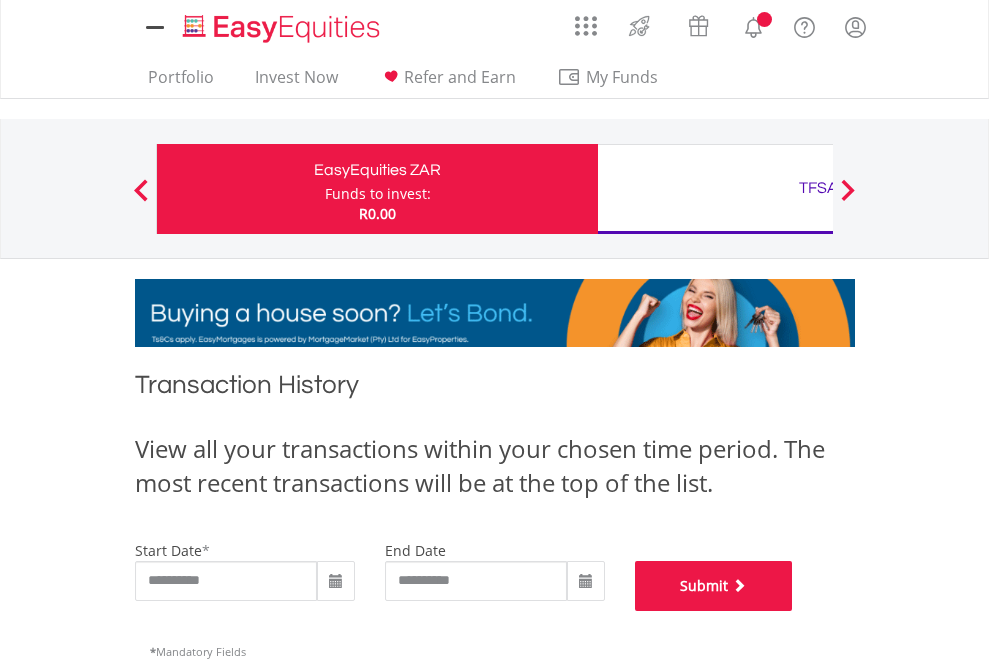 click on "Submit" at bounding box center [714, 586] 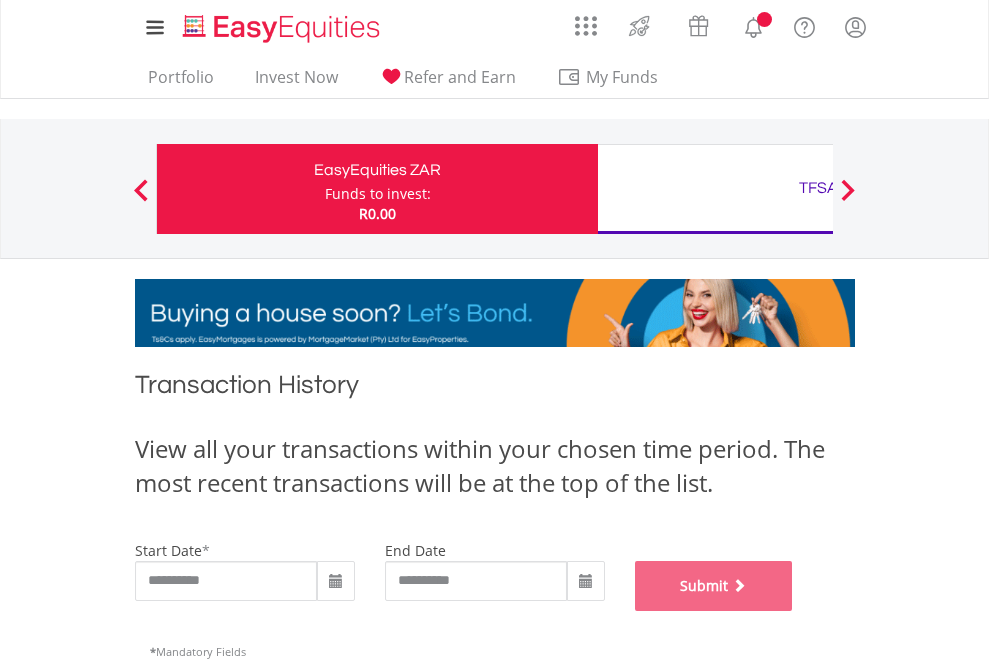 scroll, scrollTop: 811, scrollLeft: 0, axis: vertical 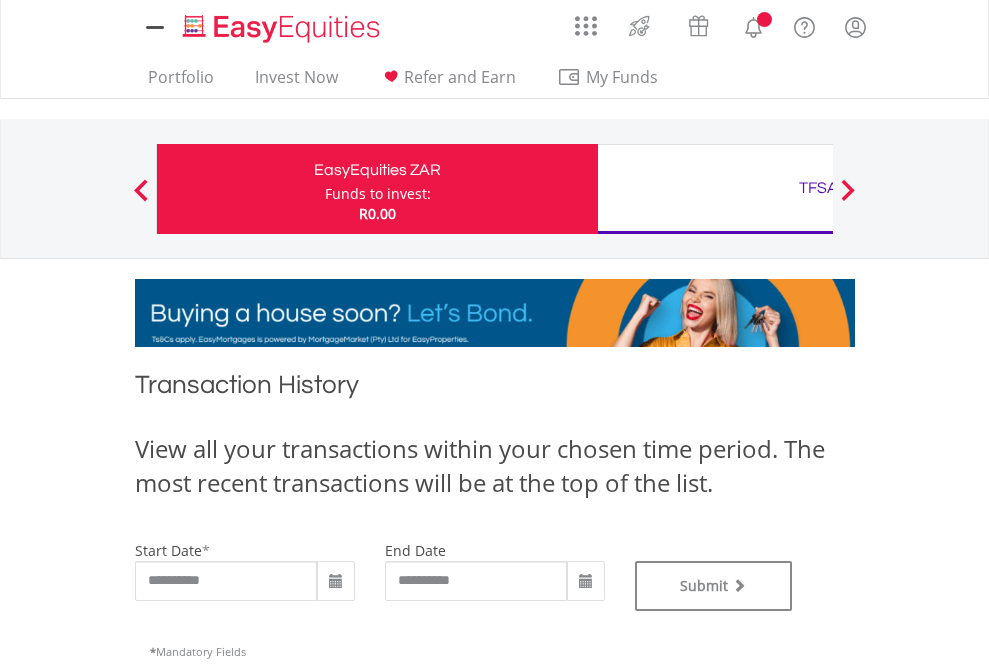 click on "TFSA" at bounding box center (818, 188) 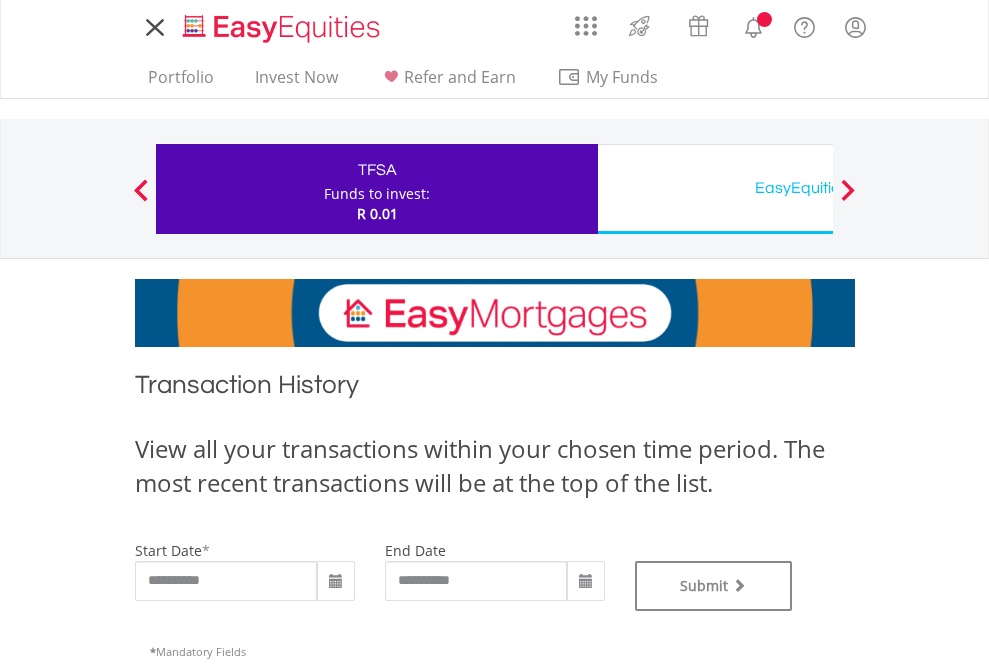 scroll, scrollTop: 0, scrollLeft: 0, axis: both 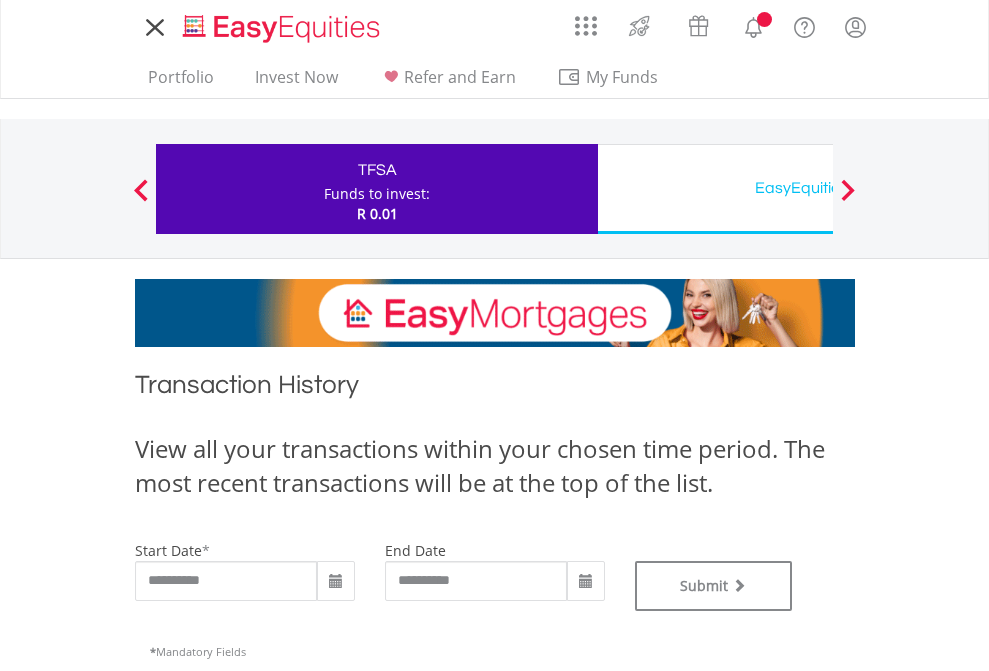 type on "**********" 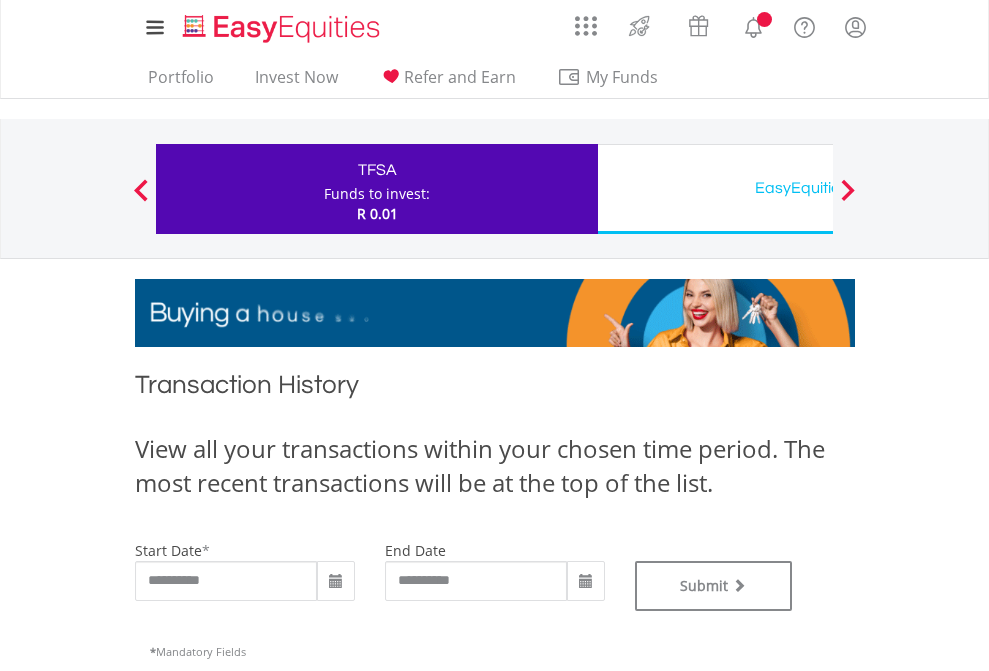 type on "**********" 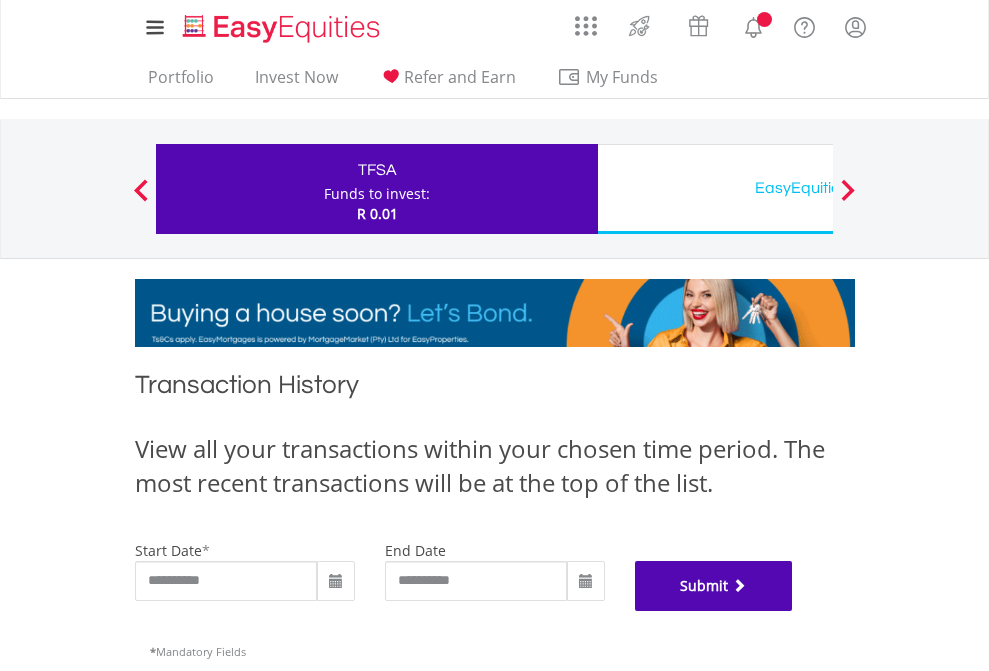 click on "Submit" at bounding box center (714, 586) 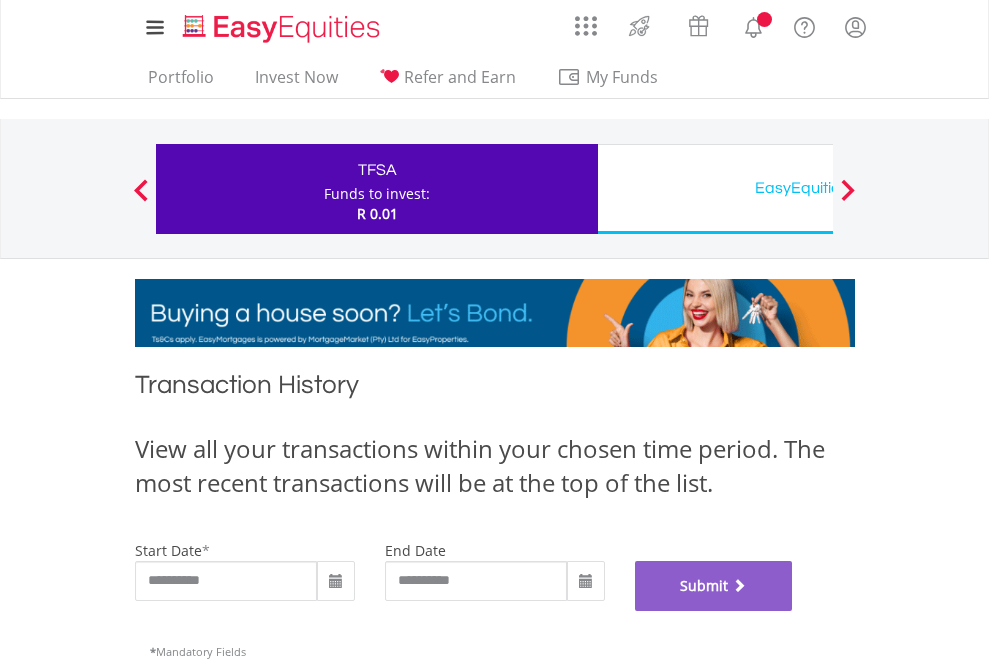scroll, scrollTop: 811, scrollLeft: 0, axis: vertical 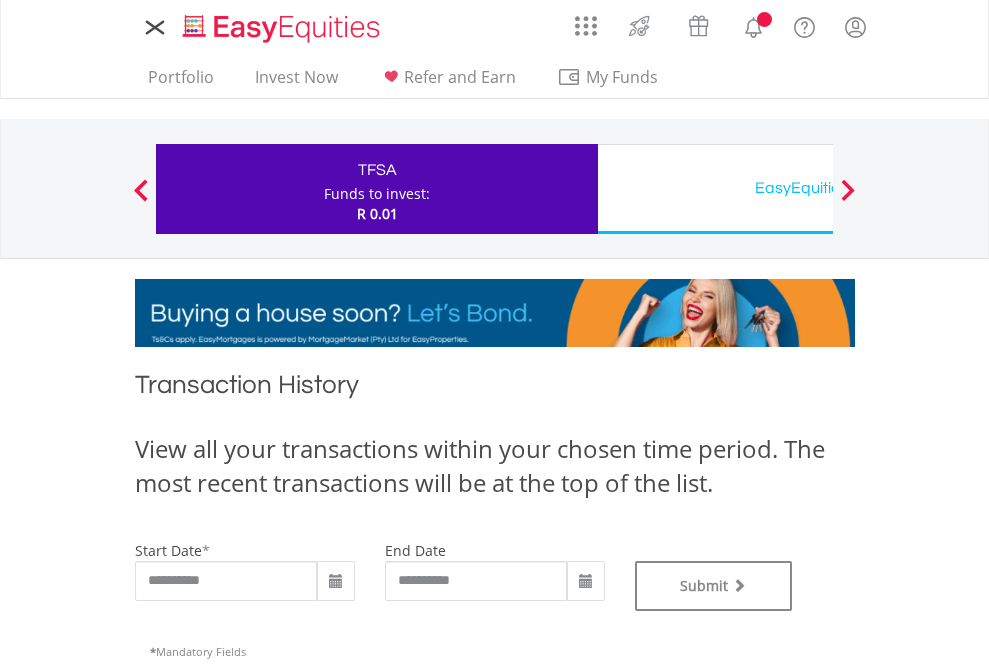 click on "EasyEquities USD" at bounding box center [818, 188] 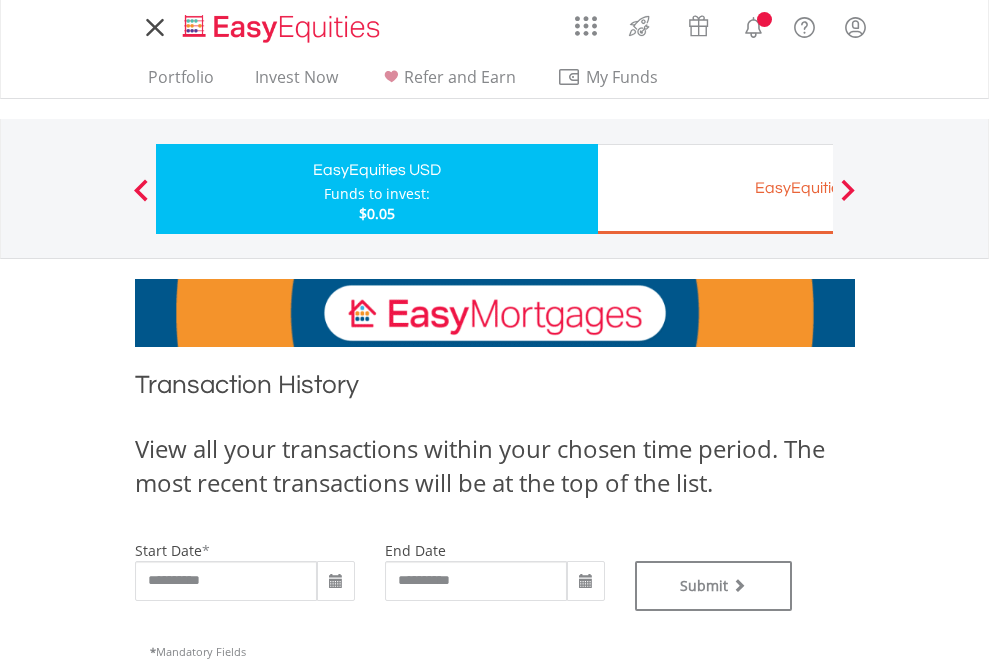 scroll, scrollTop: 0, scrollLeft: 0, axis: both 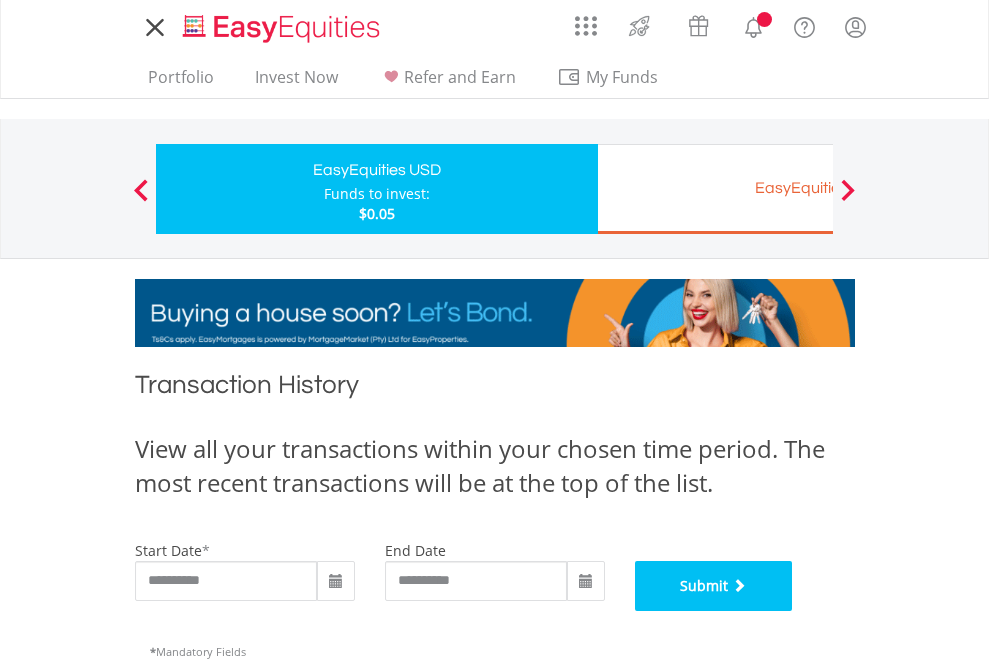 click on "Submit" at bounding box center (714, 586) 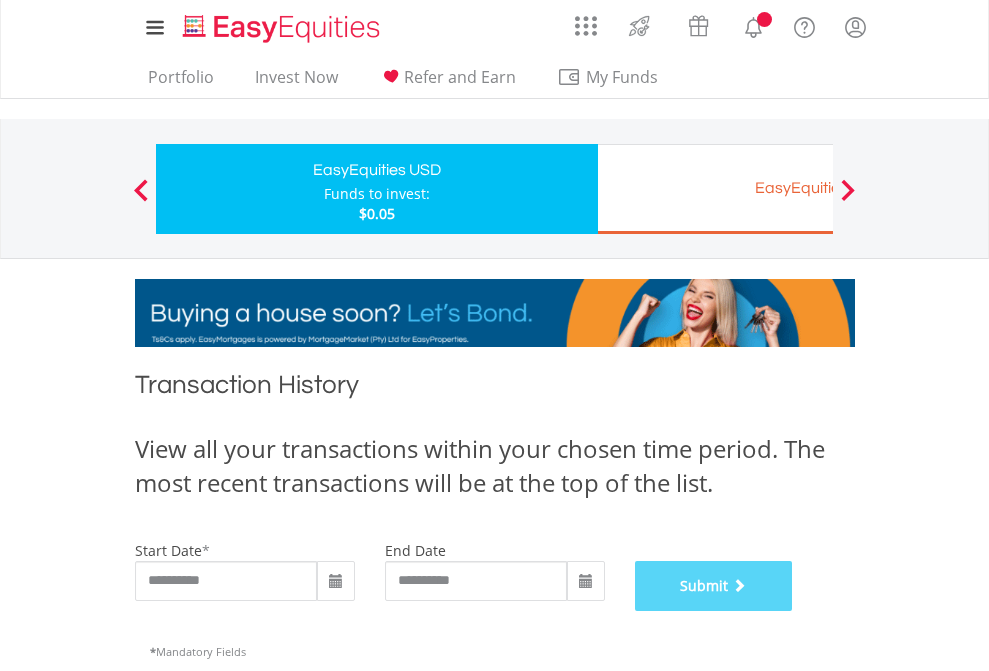 scroll, scrollTop: 811, scrollLeft: 0, axis: vertical 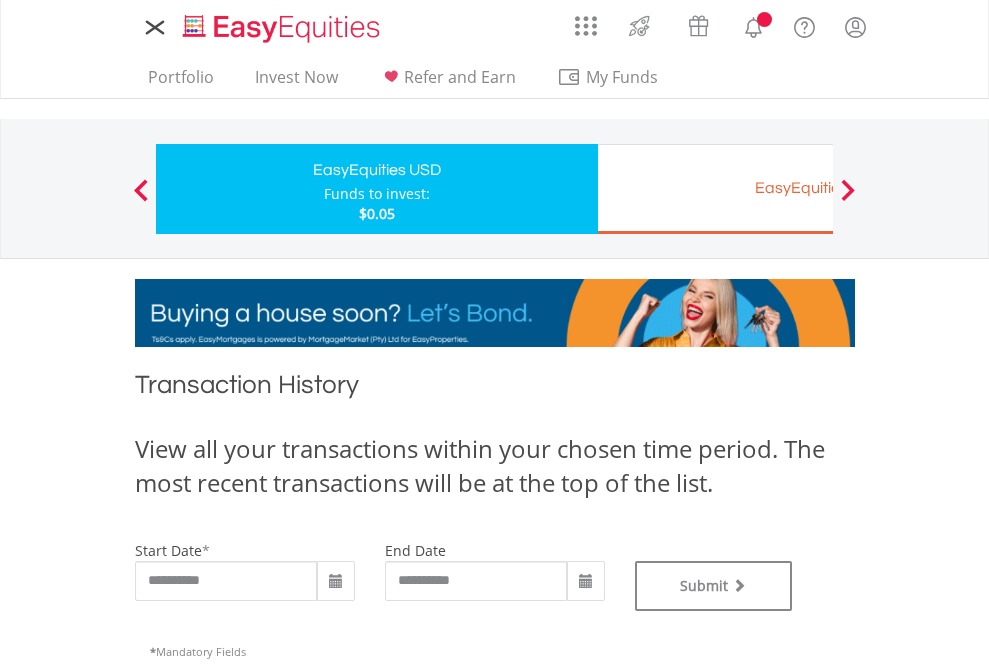 click on "EasyEquities EUR" at bounding box center (818, 188) 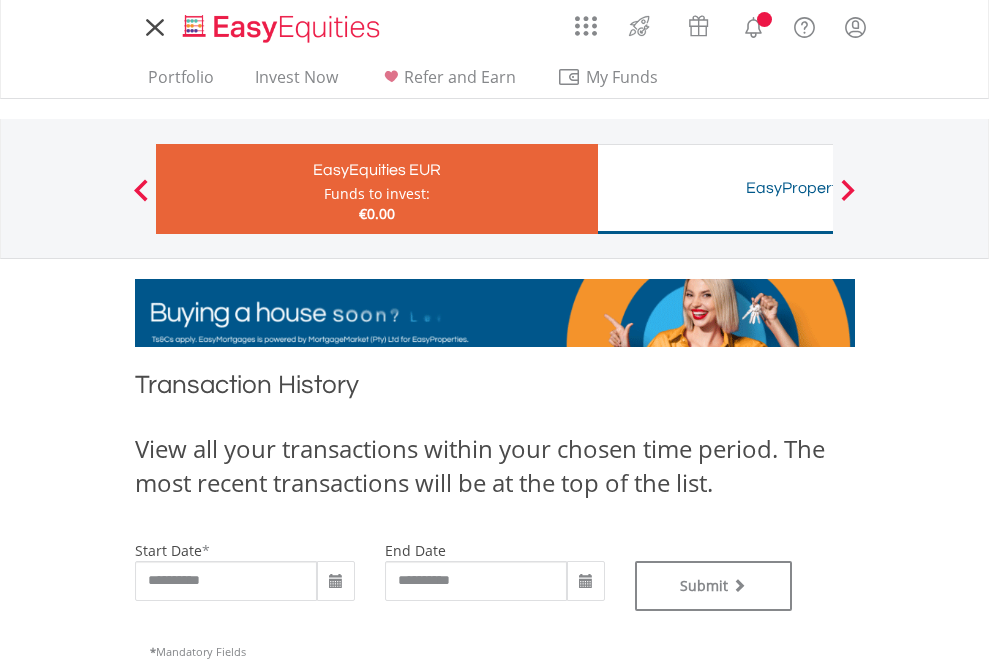 scroll, scrollTop: 0, scrollLeft: 0, axis: both 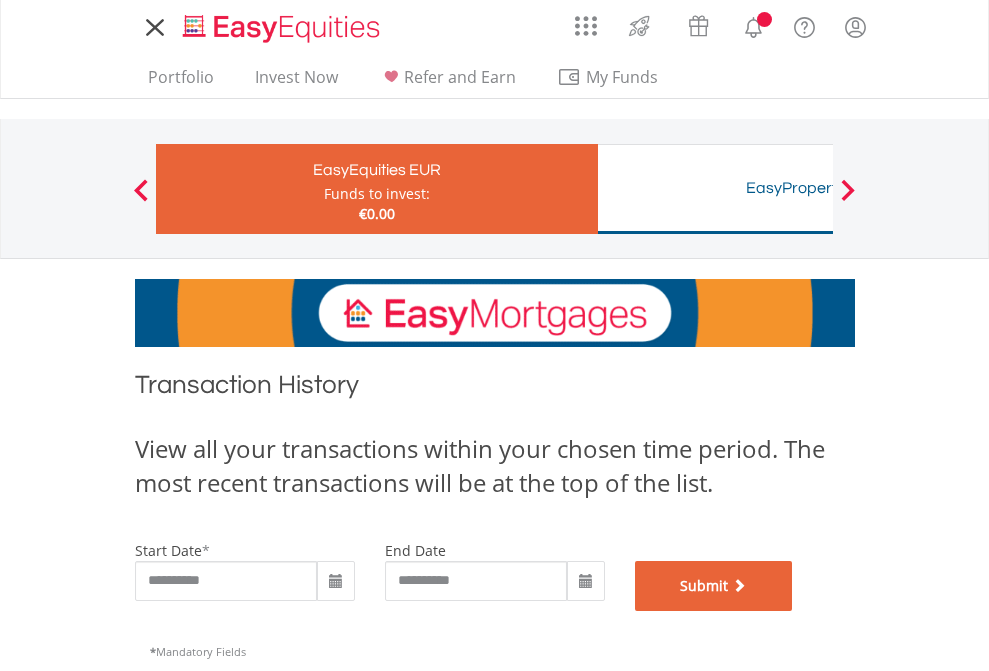 click on "Submit" at bounding box center [714, 586] 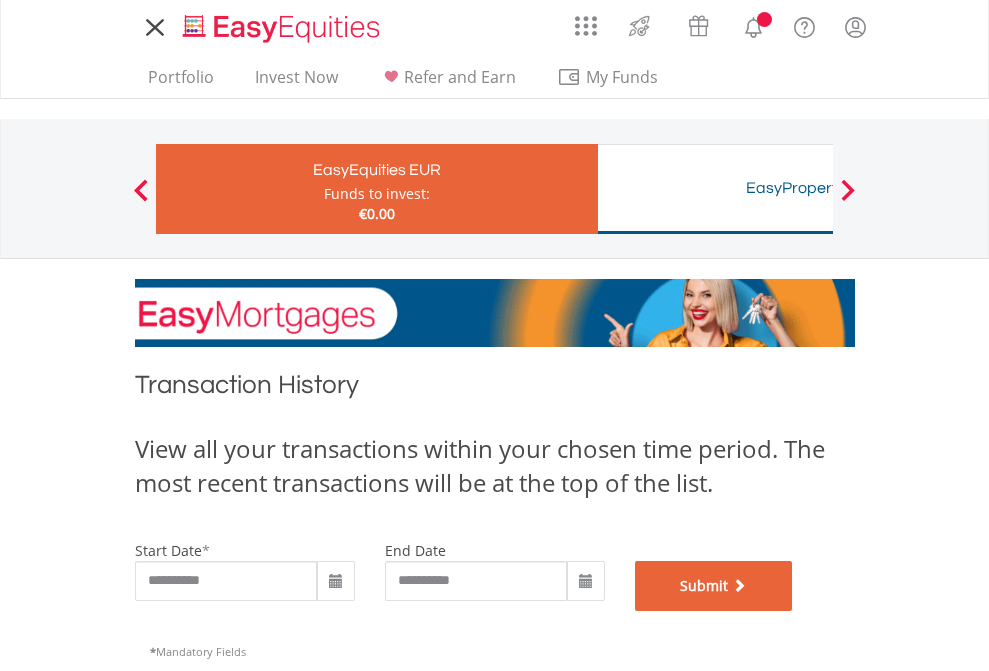 scroll, scrollTop: 811, scrollLeft: 0, axis: vertical 